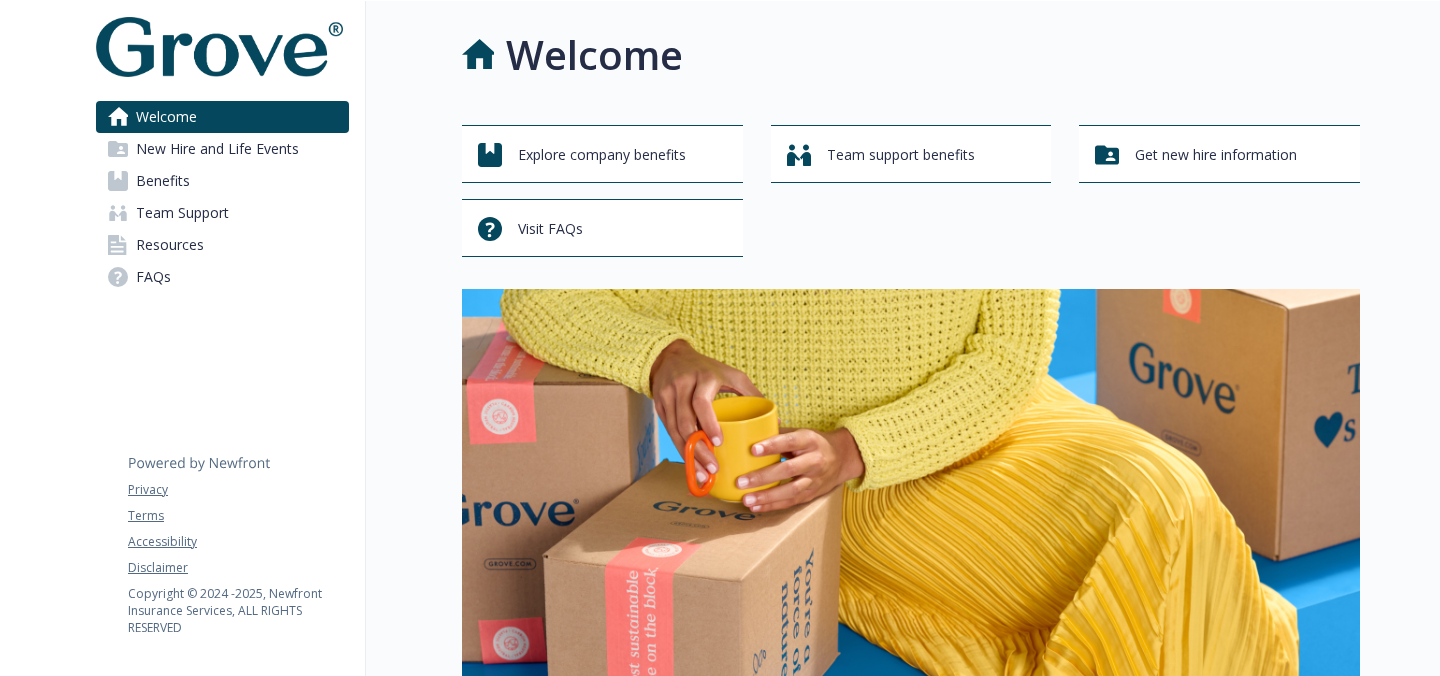 scroll, scrollTop: 0, scrollLeft: 0, axis: both 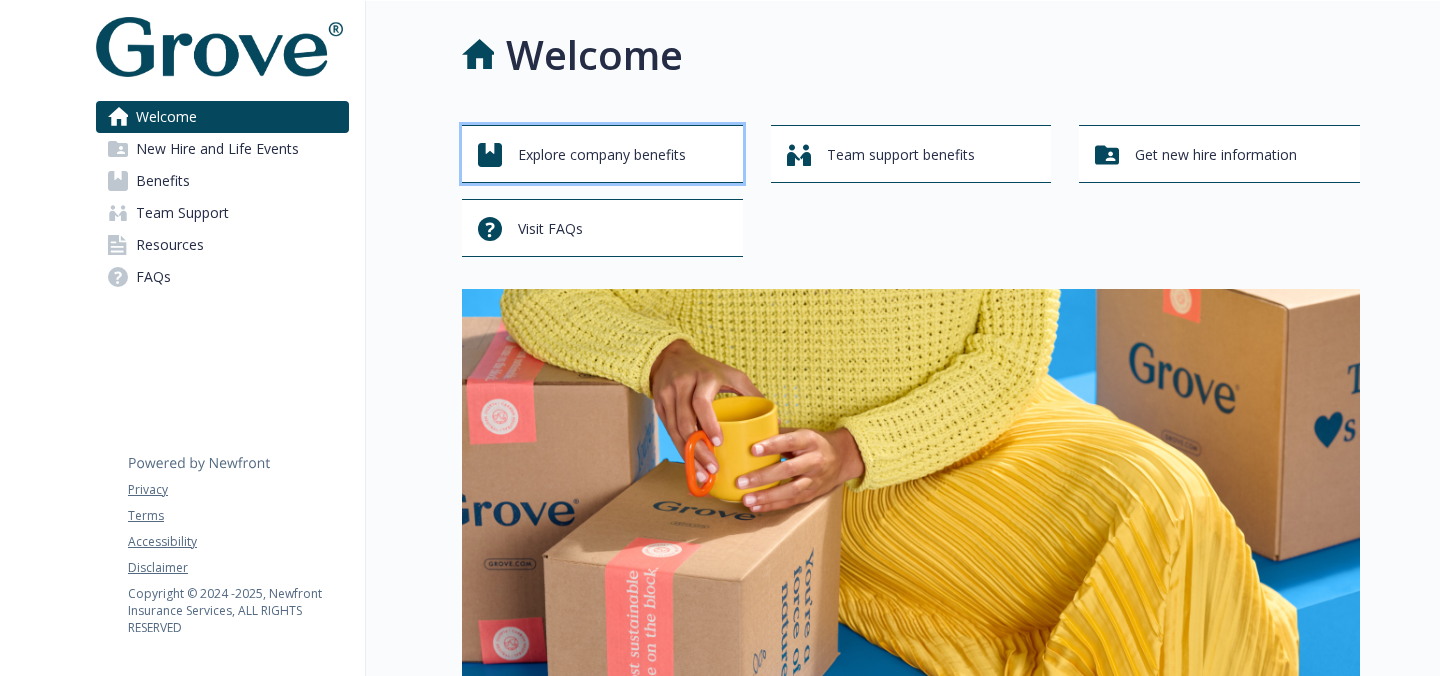 click on "Explore company benefits" at bounding box center [602, 155] 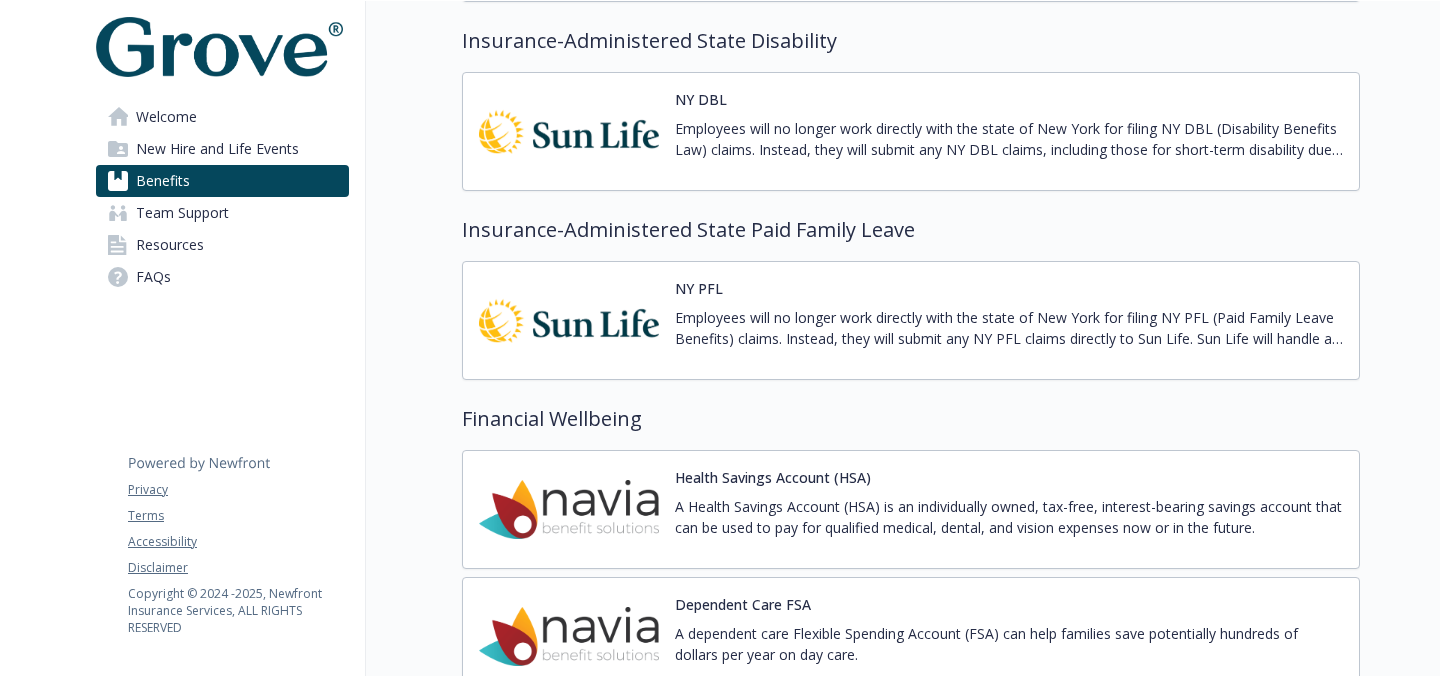 scroll, scrollTop: 2058, scrollLeft: 0, axis: vertical 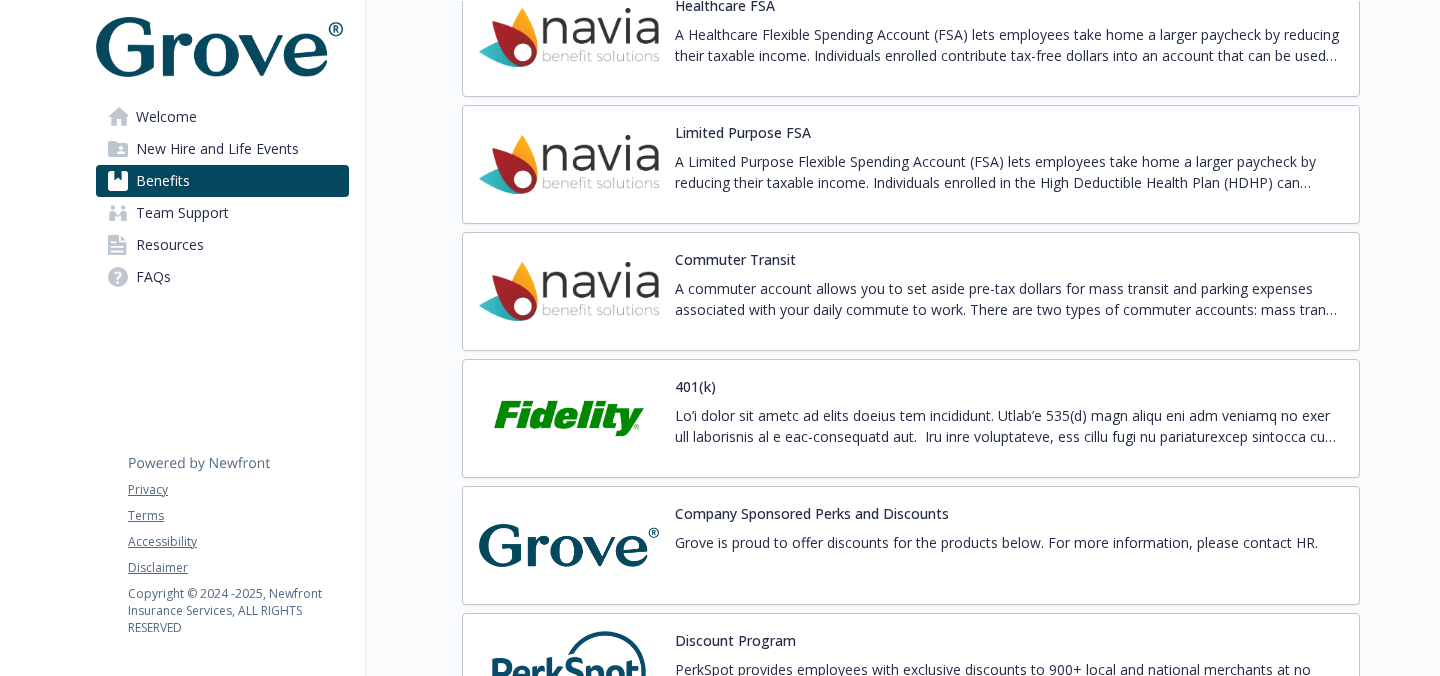 click at bounding box center [1009, 426] 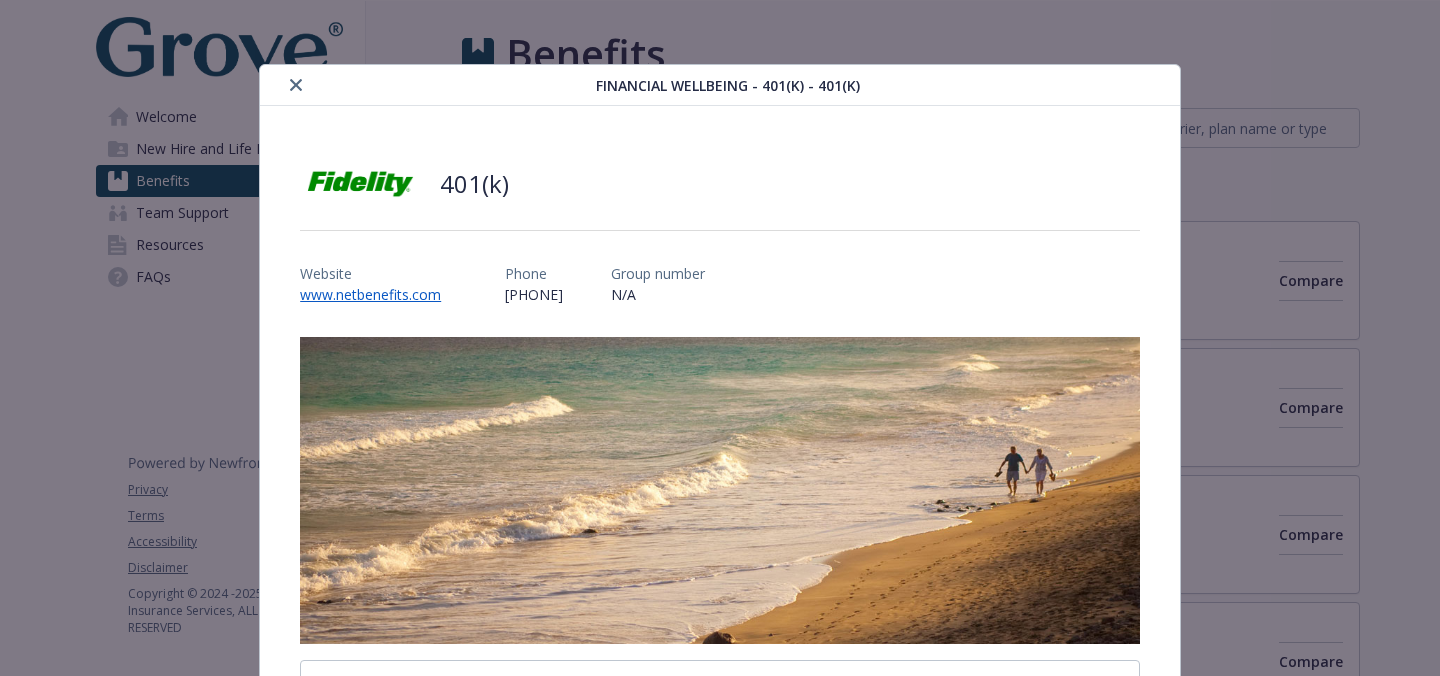 scroll, scrollTop: 2583, scrollLeft: 0, axis: vertical 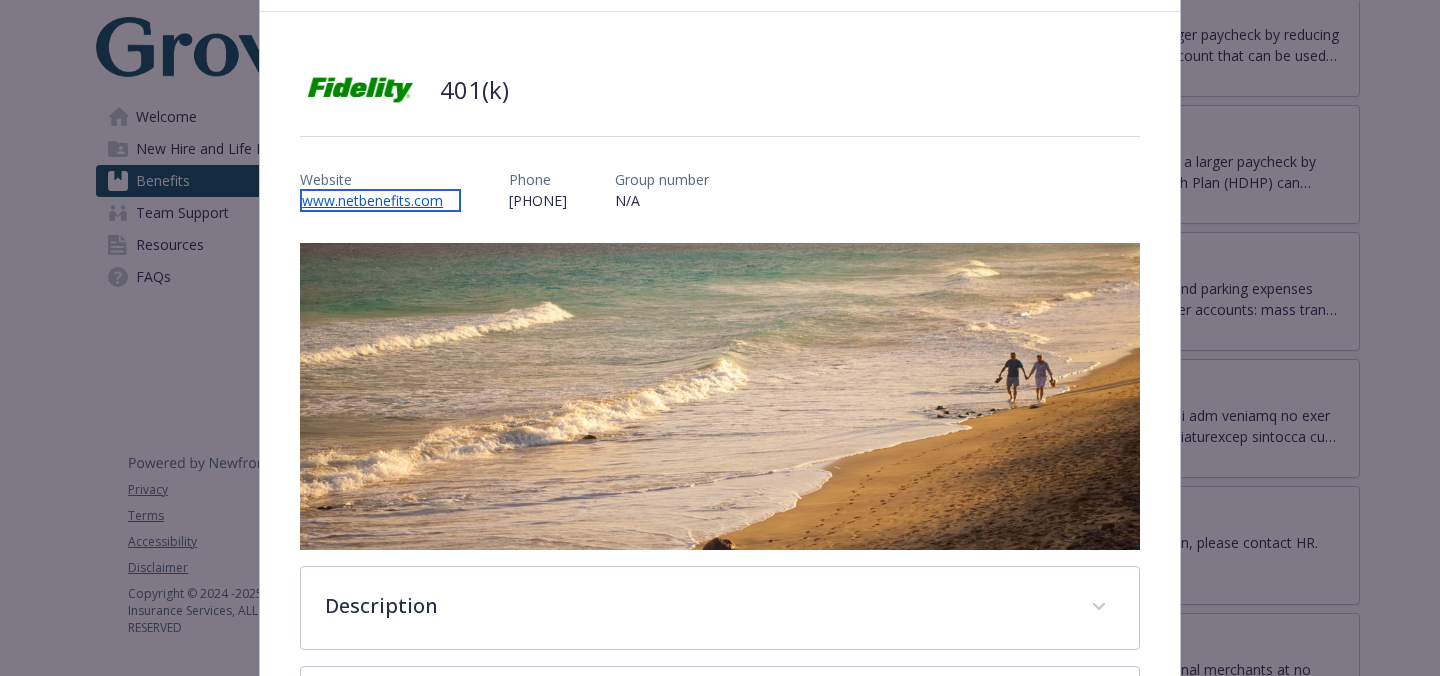 click on "www.netbenefits.com" at bounding box center (380, 200) 